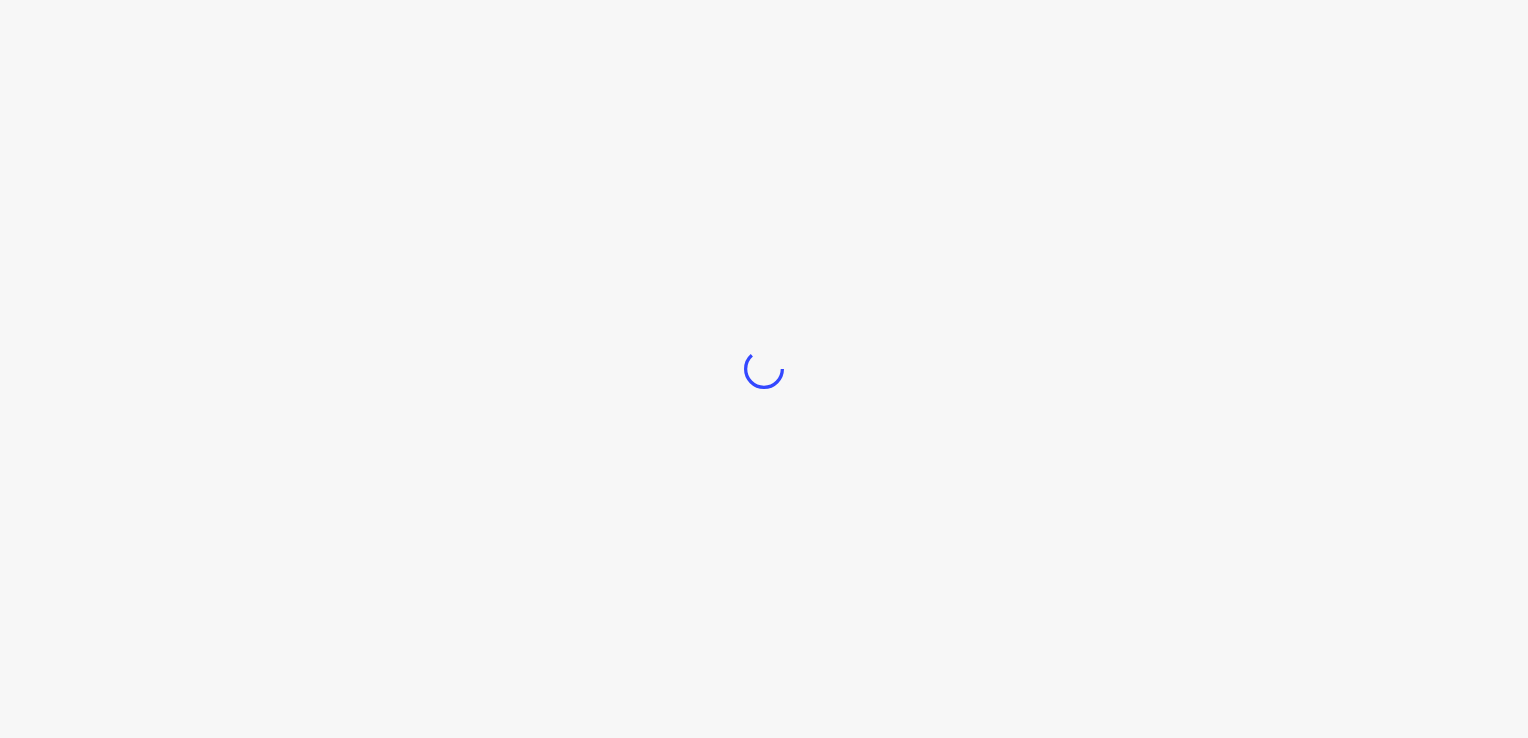 scroll, scrollTop: 0, scrollLeft: 0, axis: both 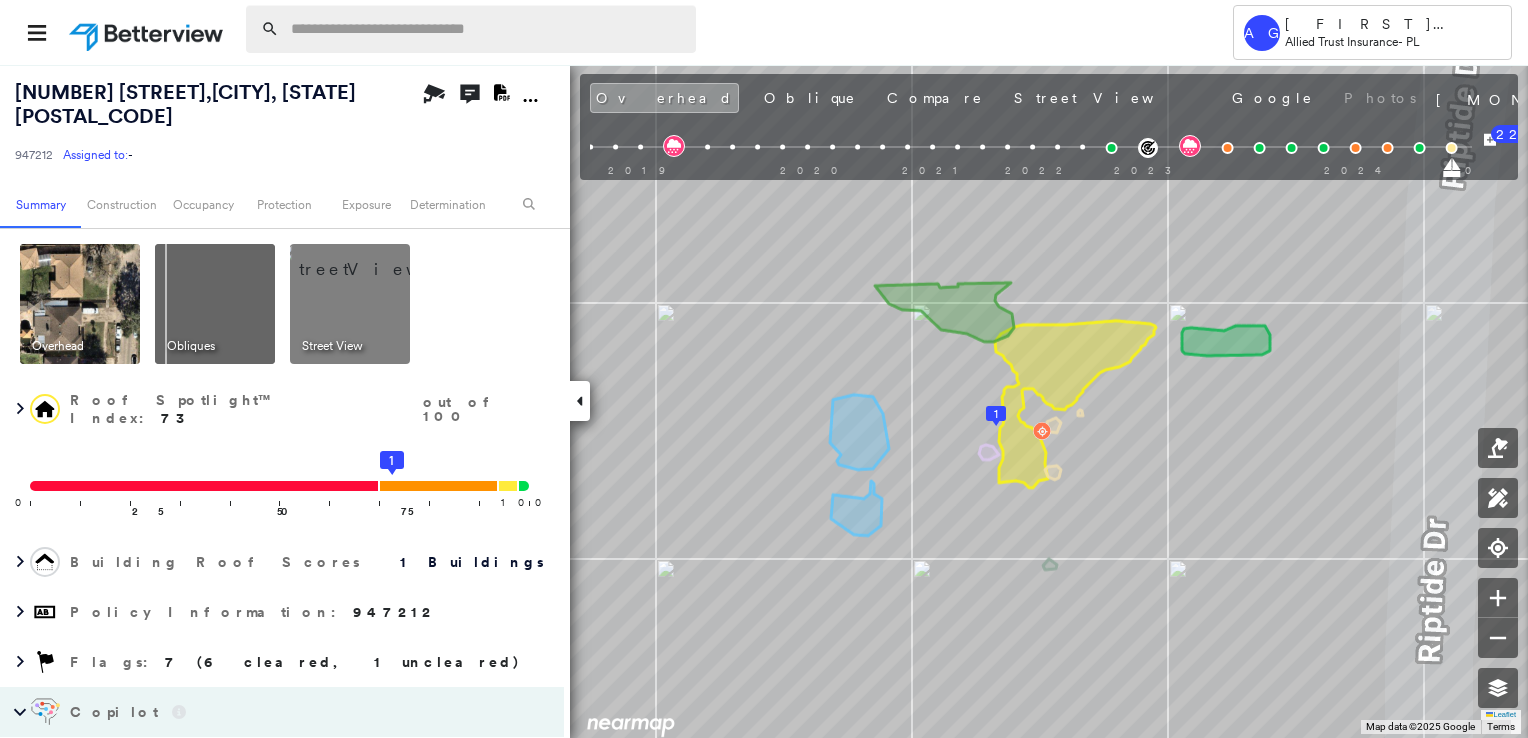 click at bounding box center [487, 29] 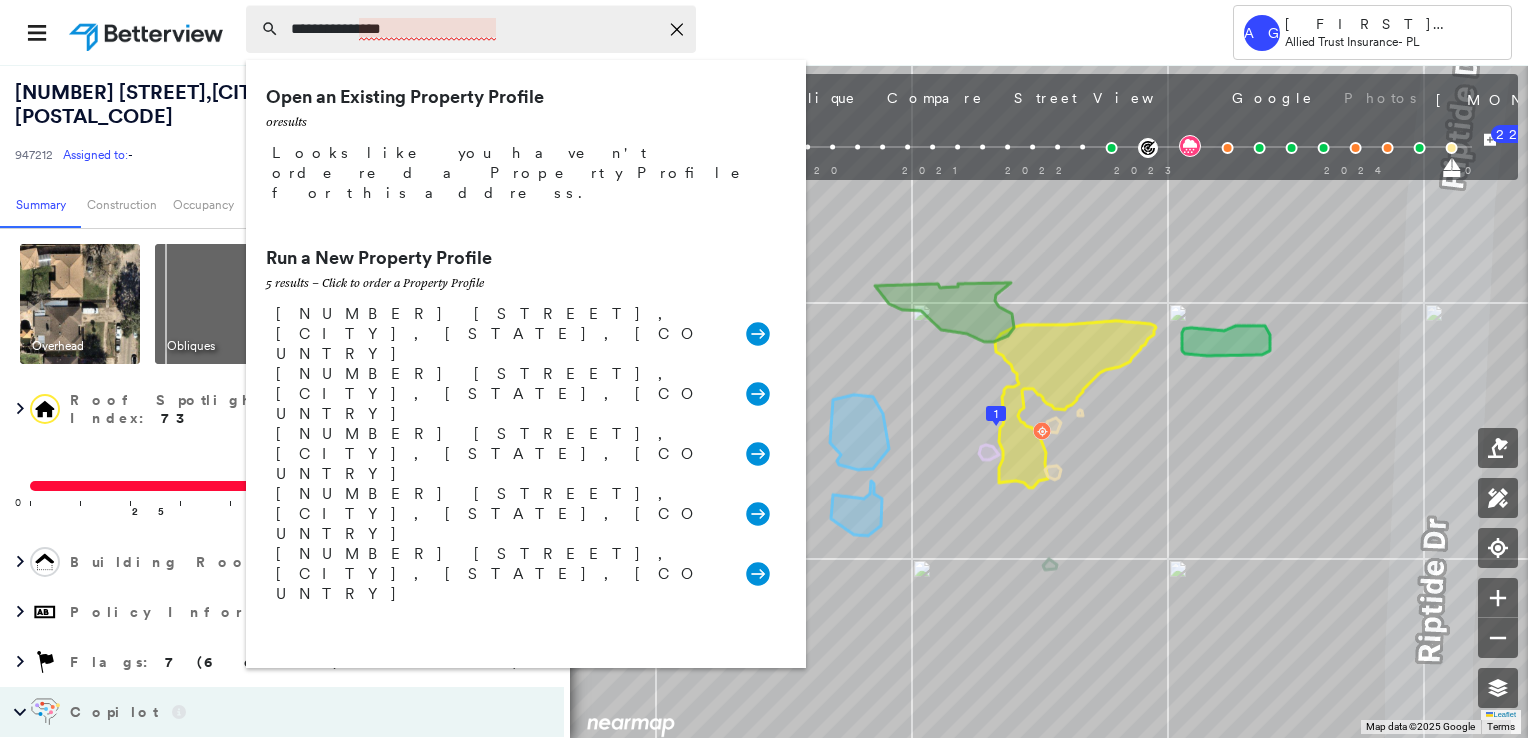 click on "**********" at bounding box center [474, 29] 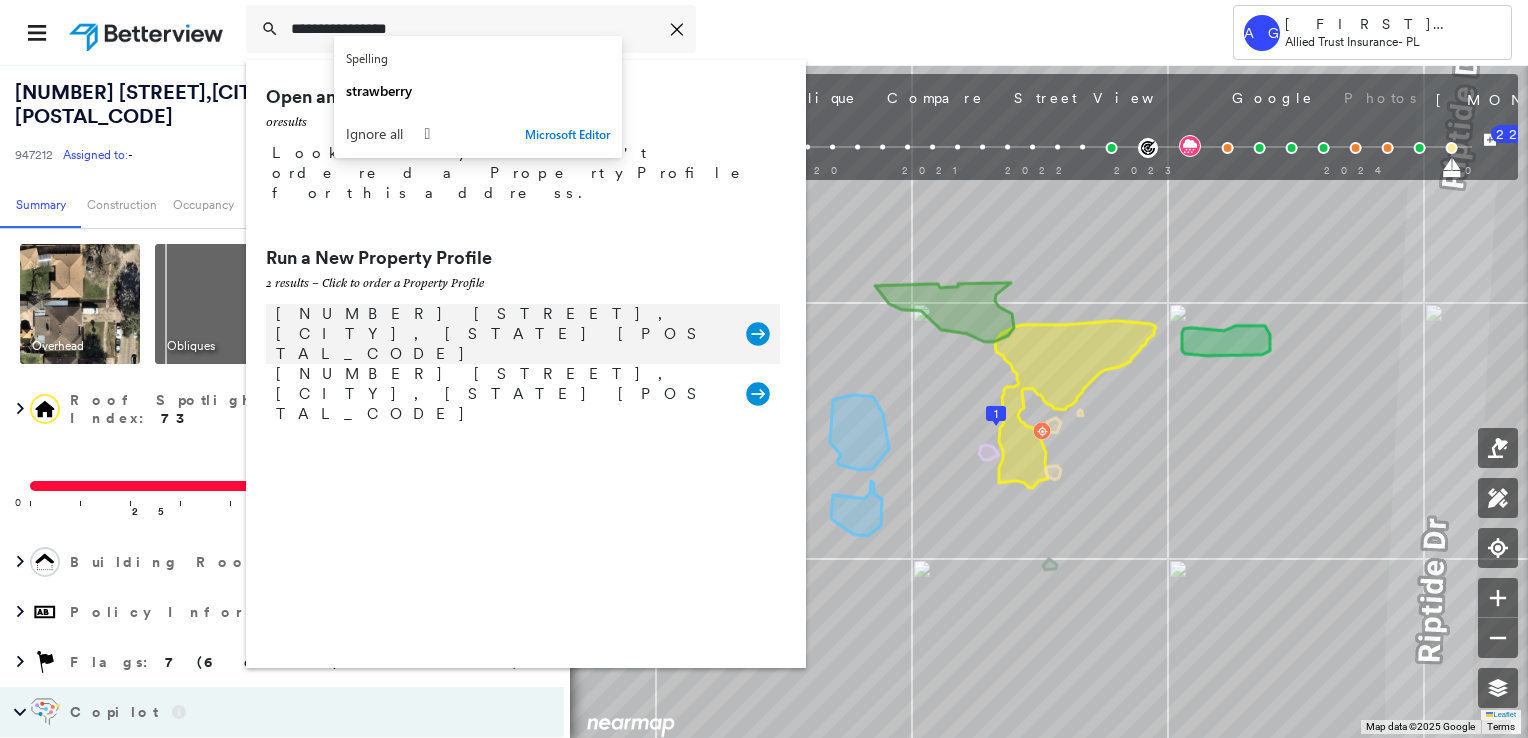 type on "**********" 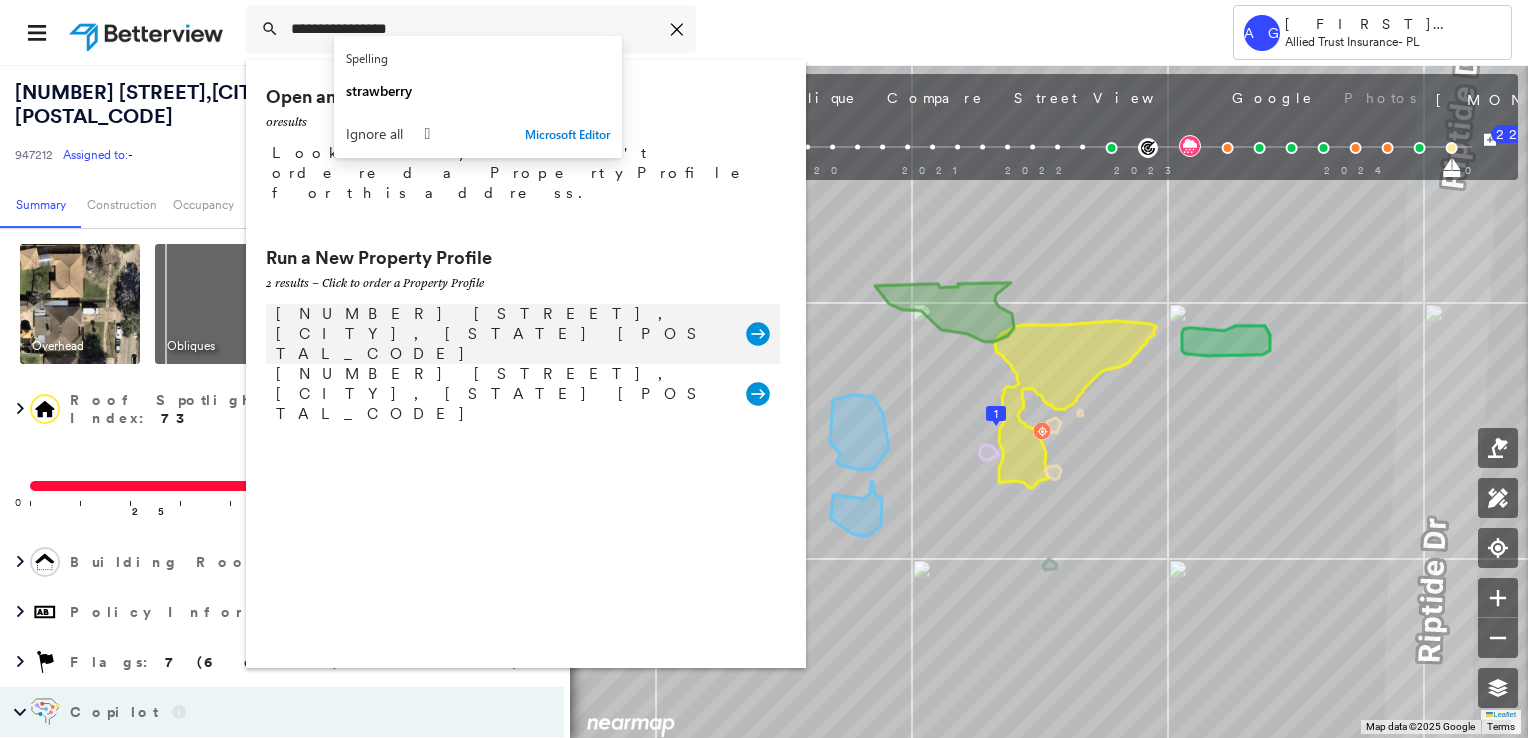 click on "10279 Strawberry Ln, Mountain Iron, MN 55768" at bounding box center [501, 334] 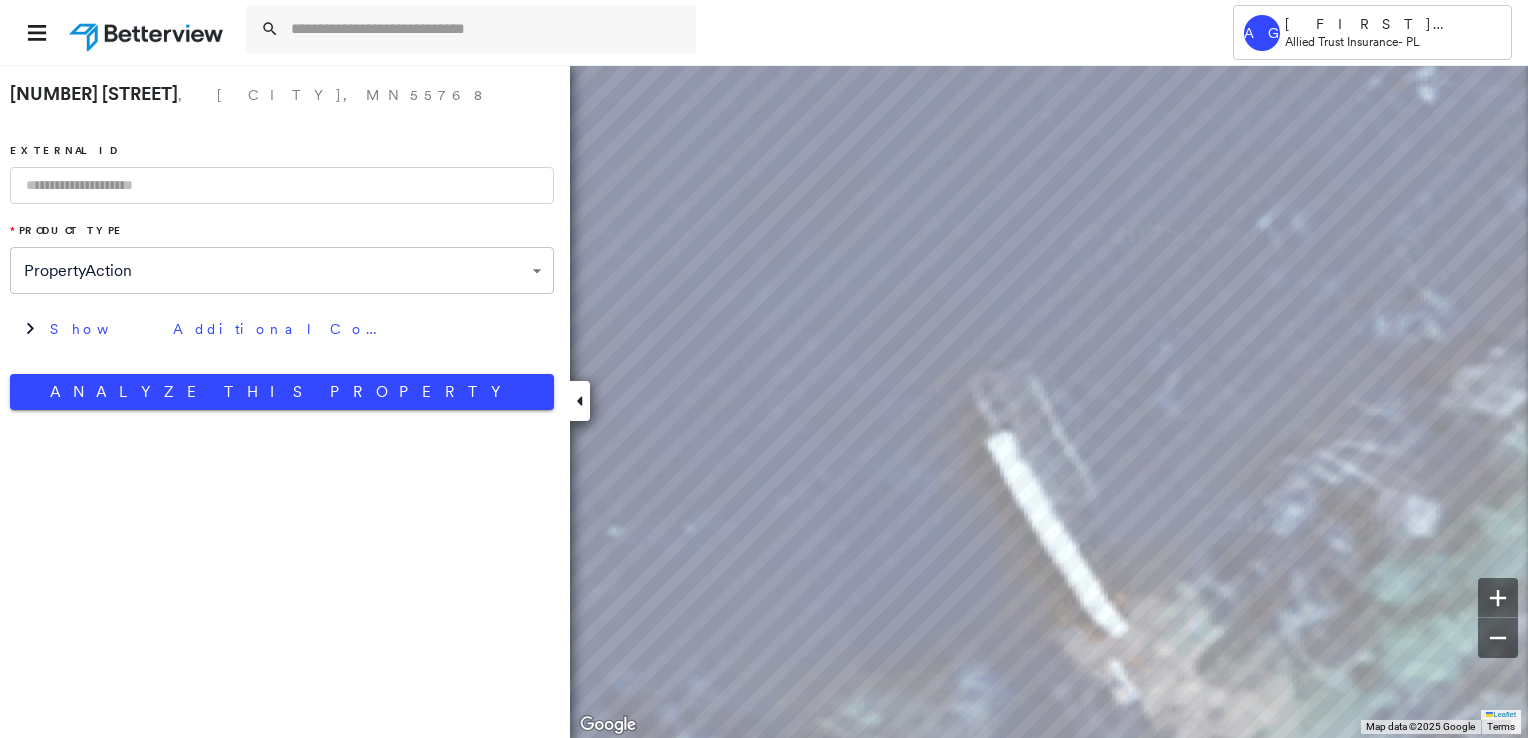 click at bounding box center (580, 401) 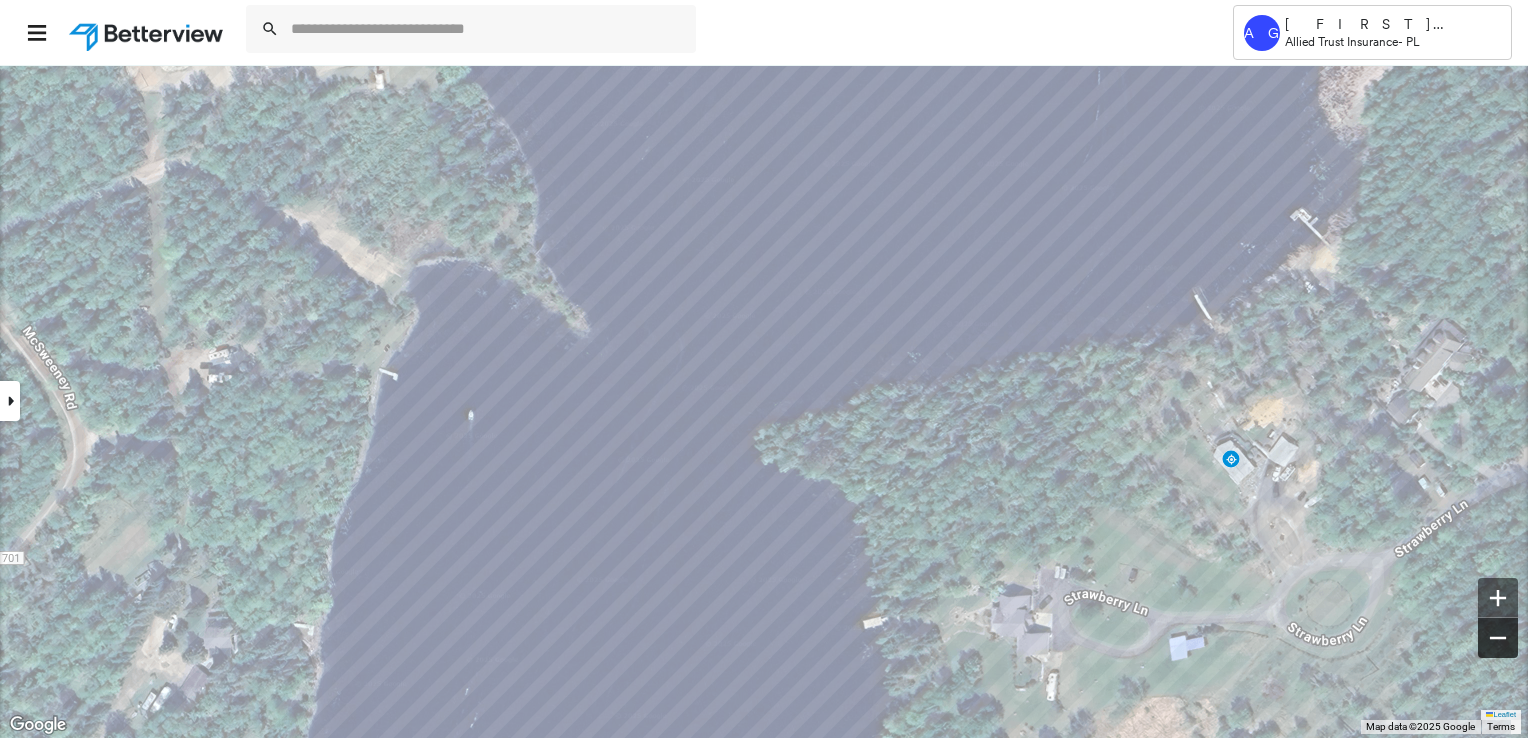 click 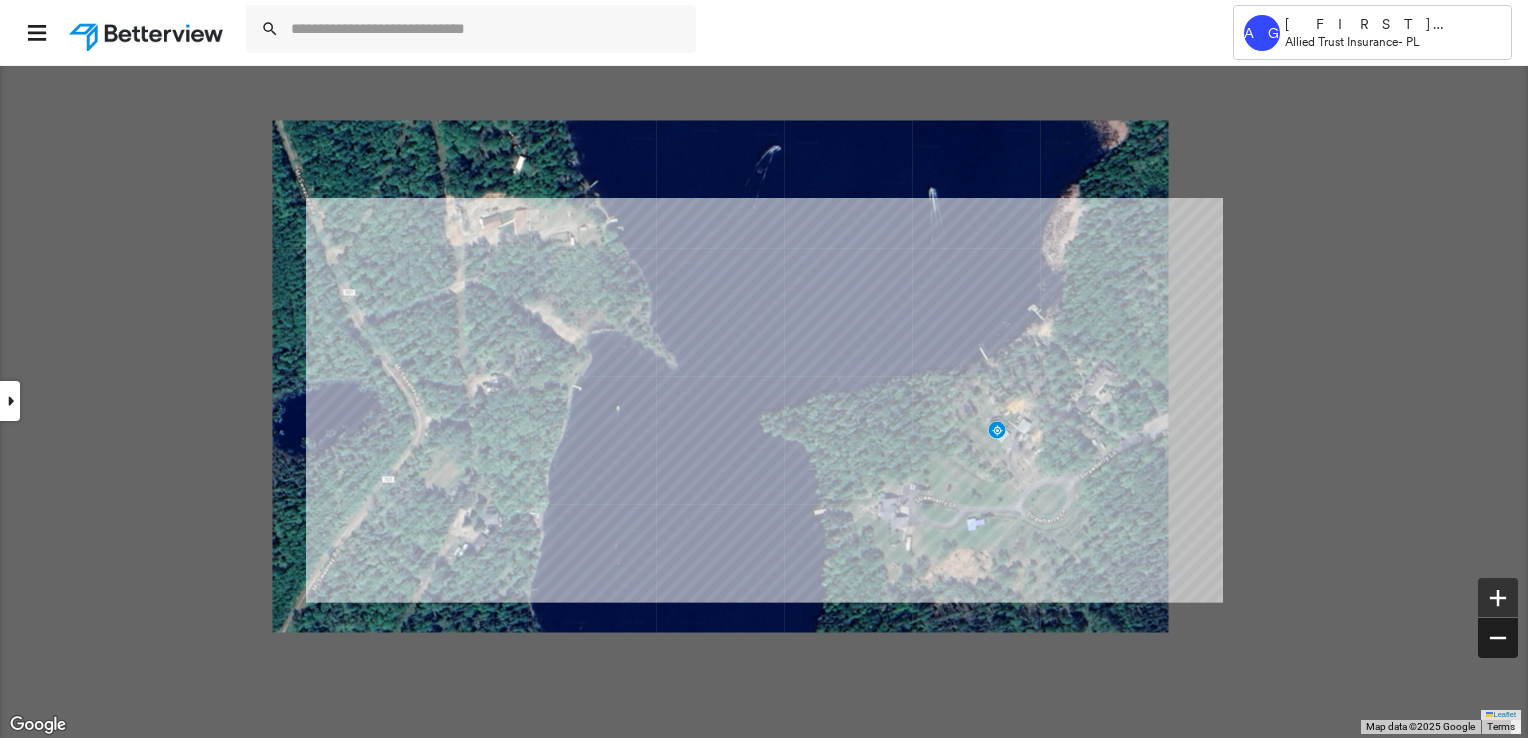 click 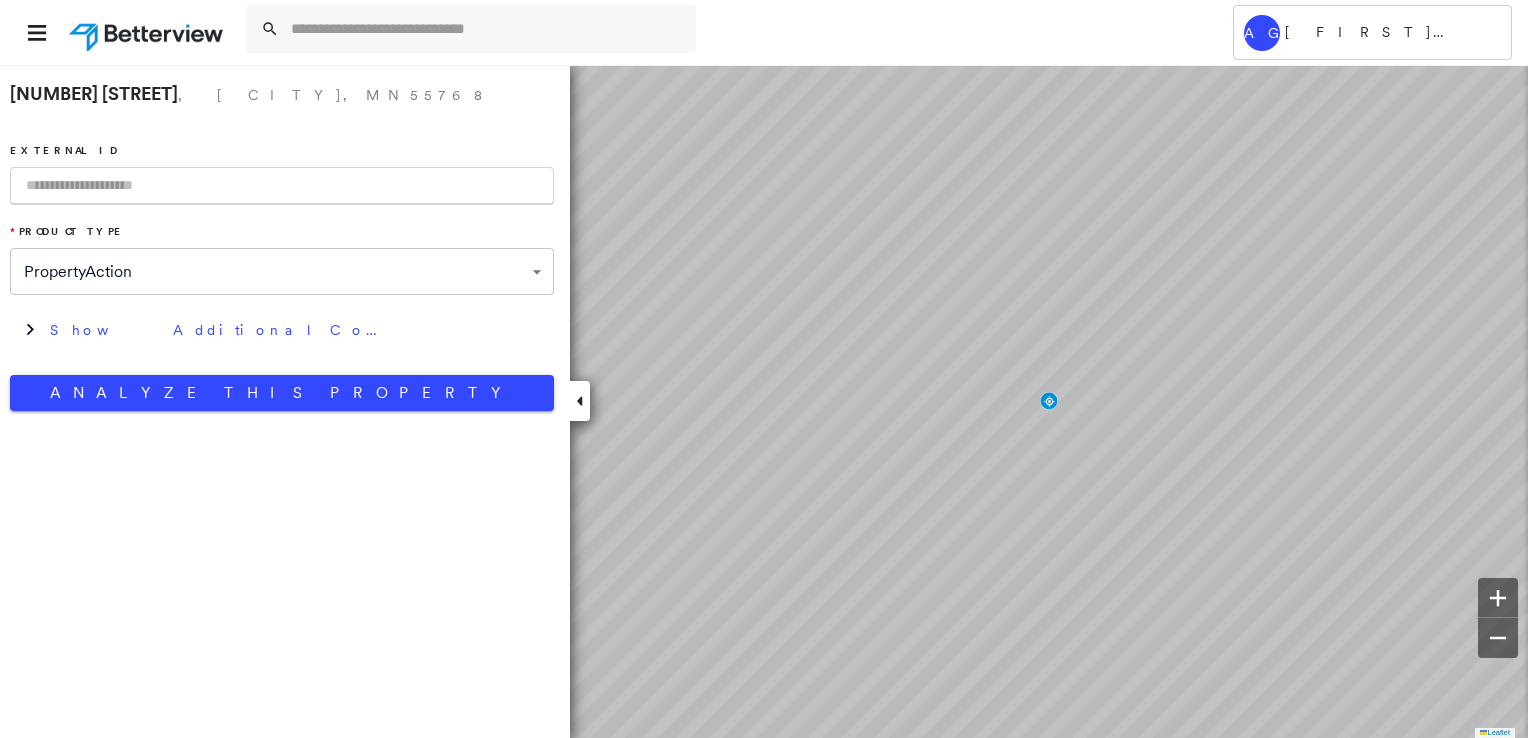 scroll, scrollTop: 0, scrollLeft: 0, axis: both 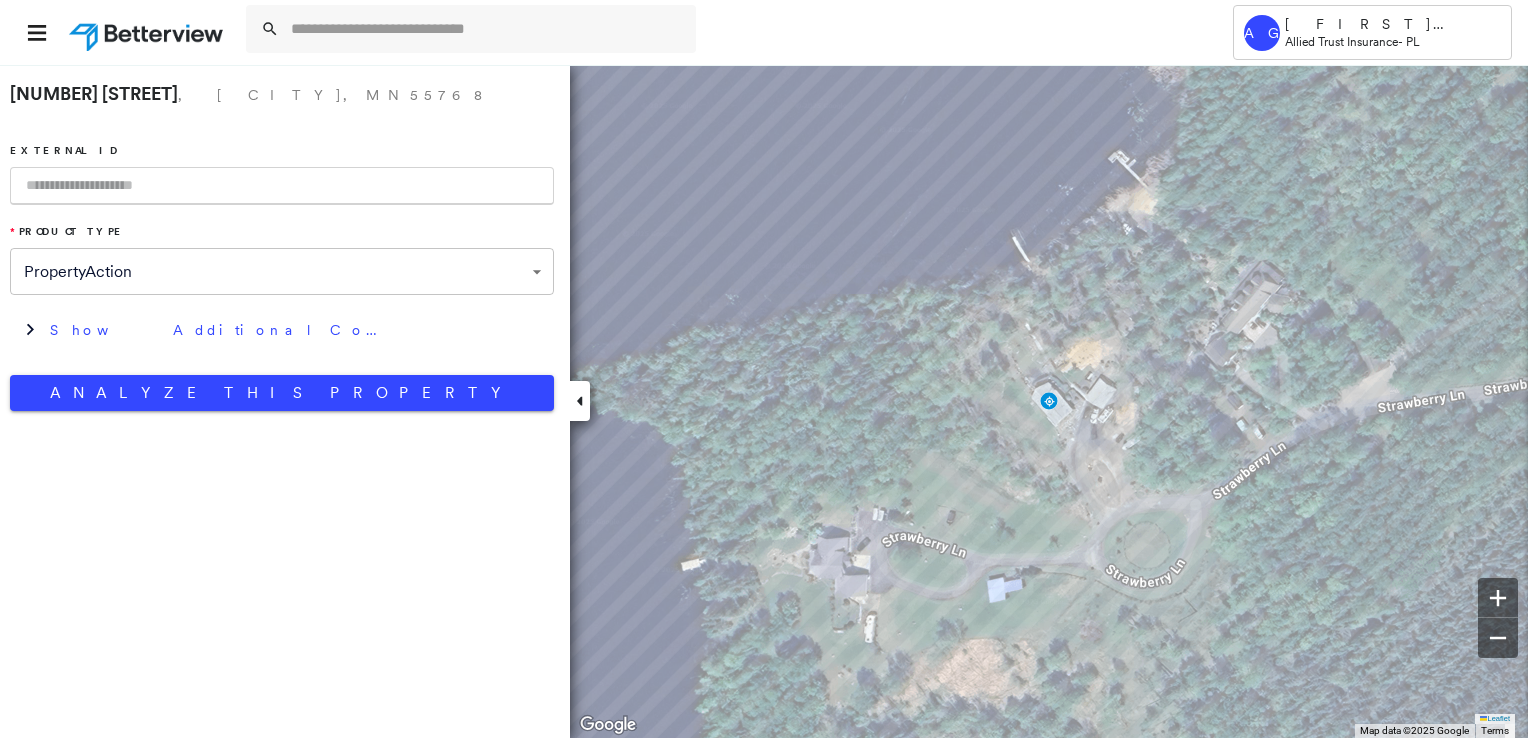 click on "**********" at bounding box center [285, 401] 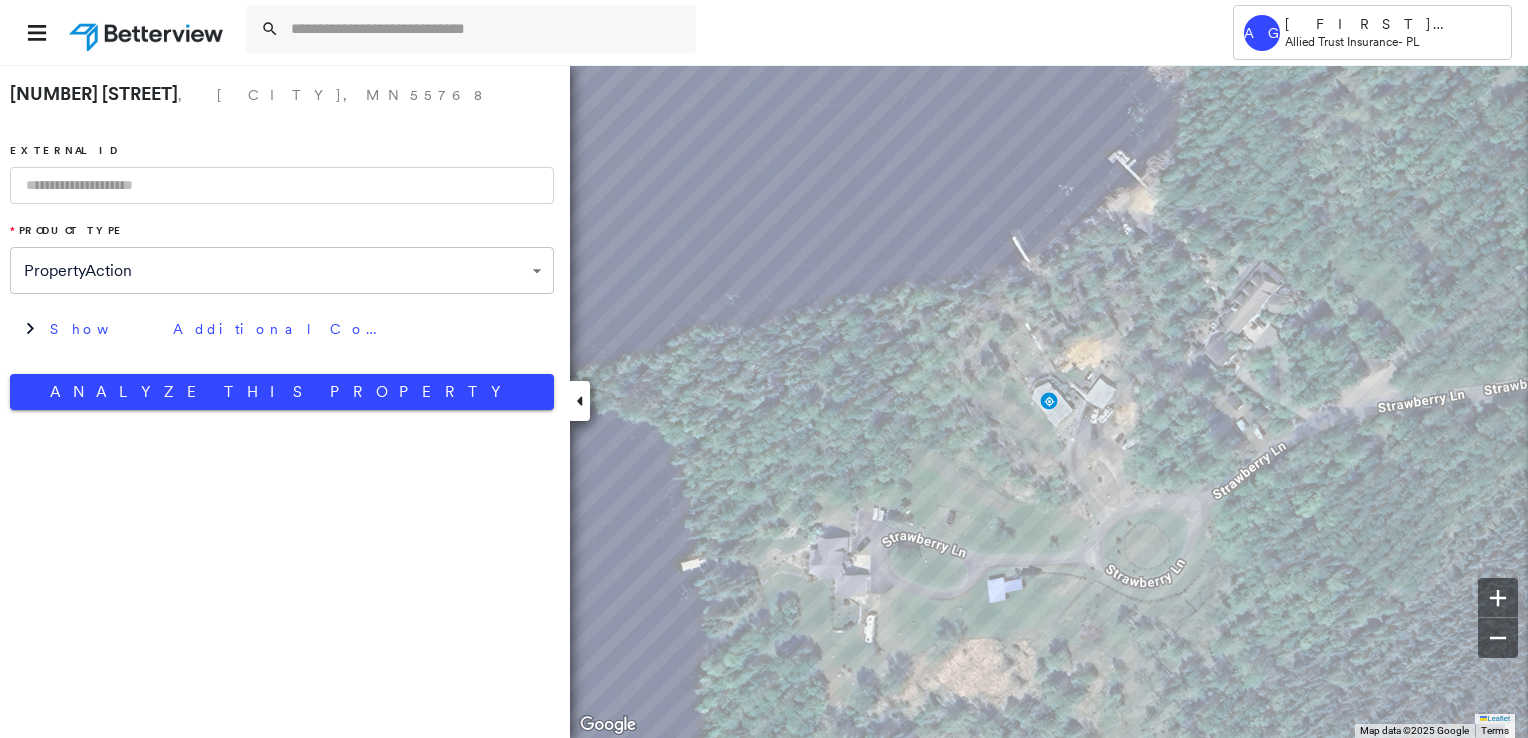 click at bounding box center [580, 401] 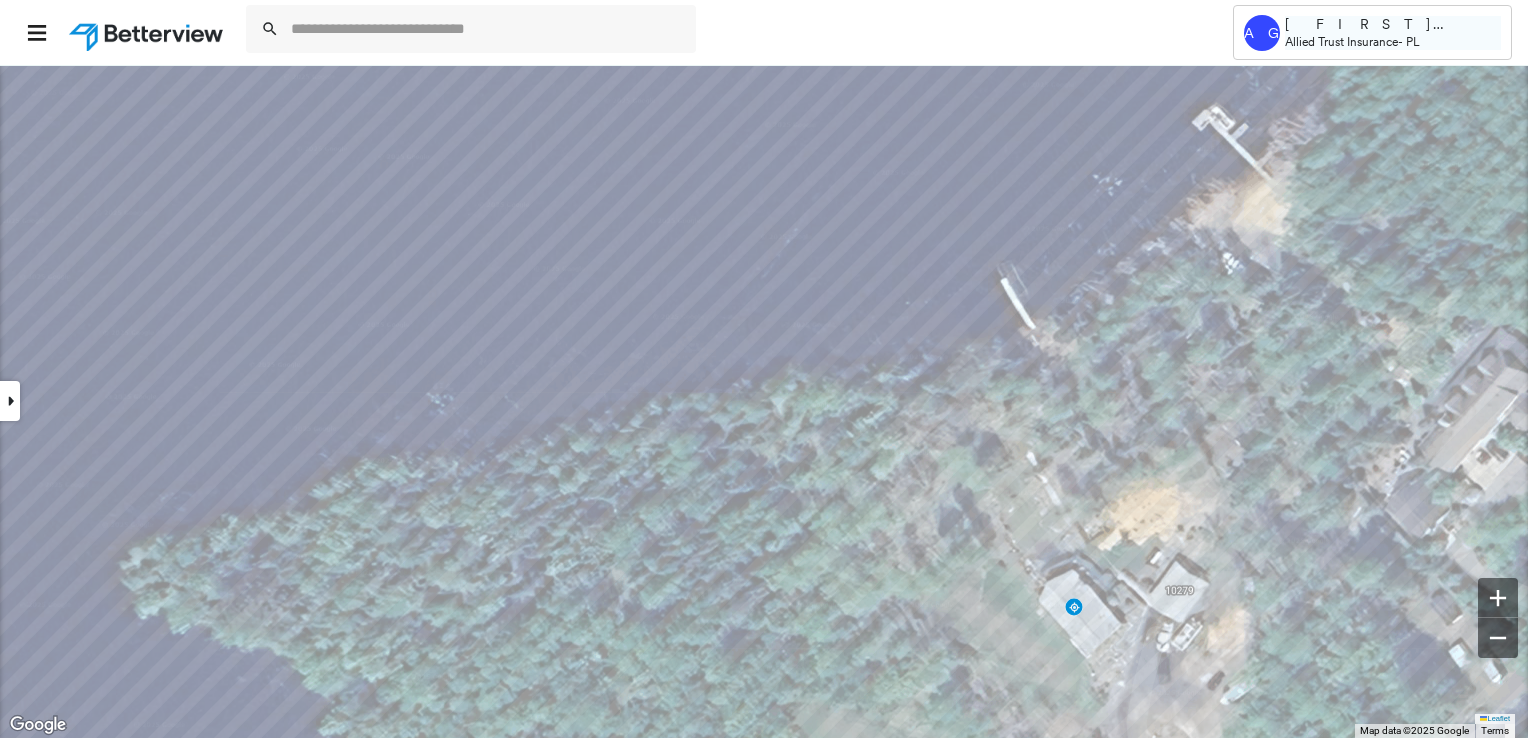 click on "[FIRST] [LAST]" at bounding box center [1393, 24] 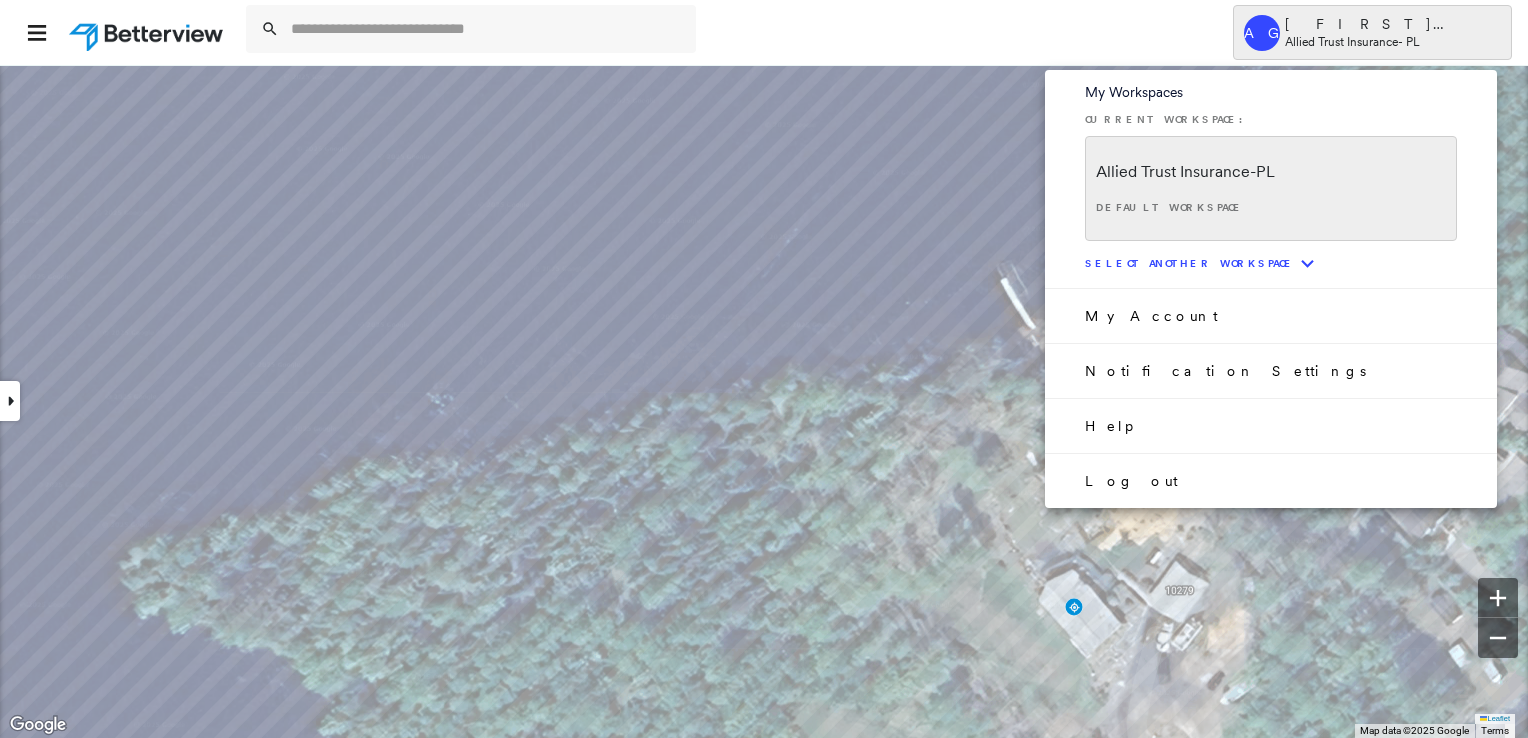 click at bounding box center (764, 369) 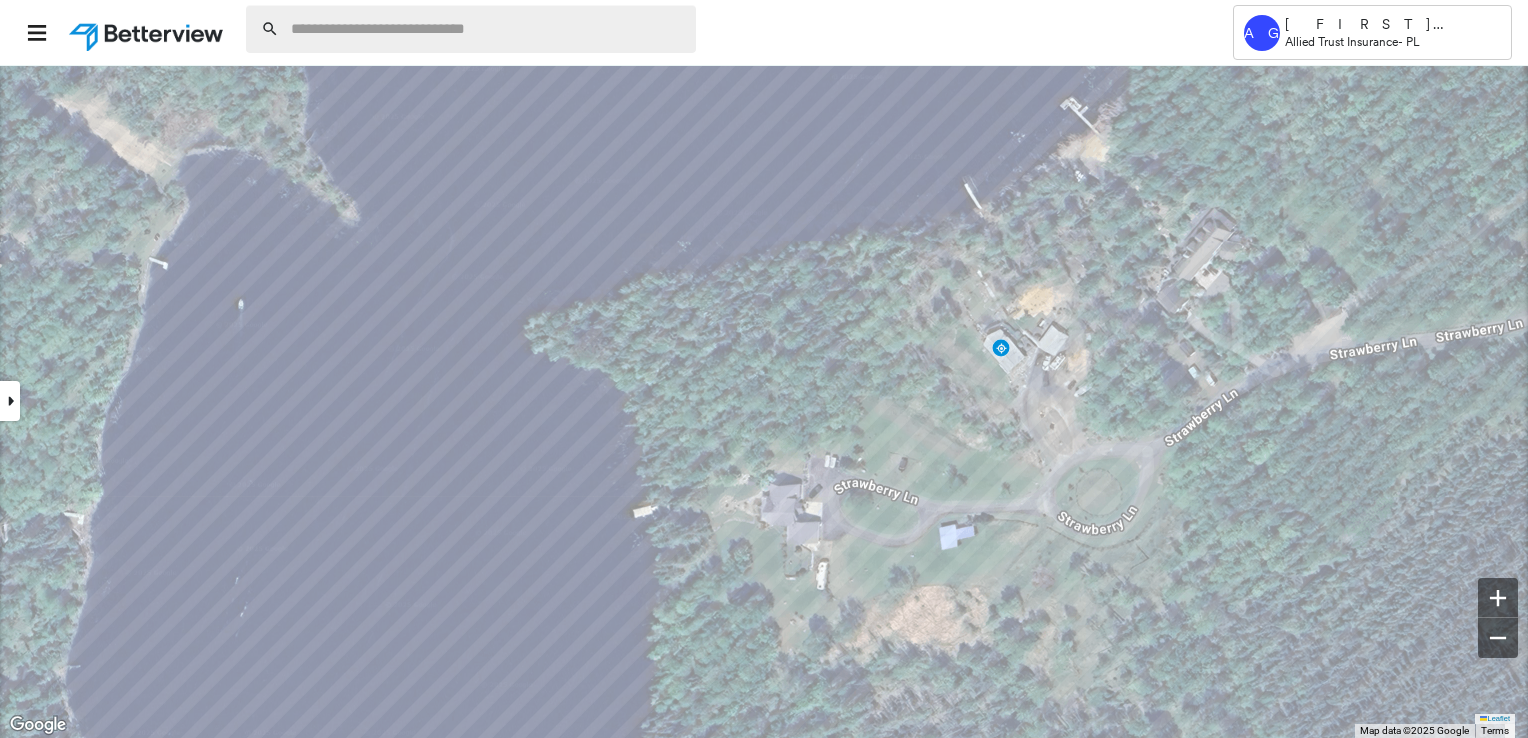 click at bounding box center [487, 29] 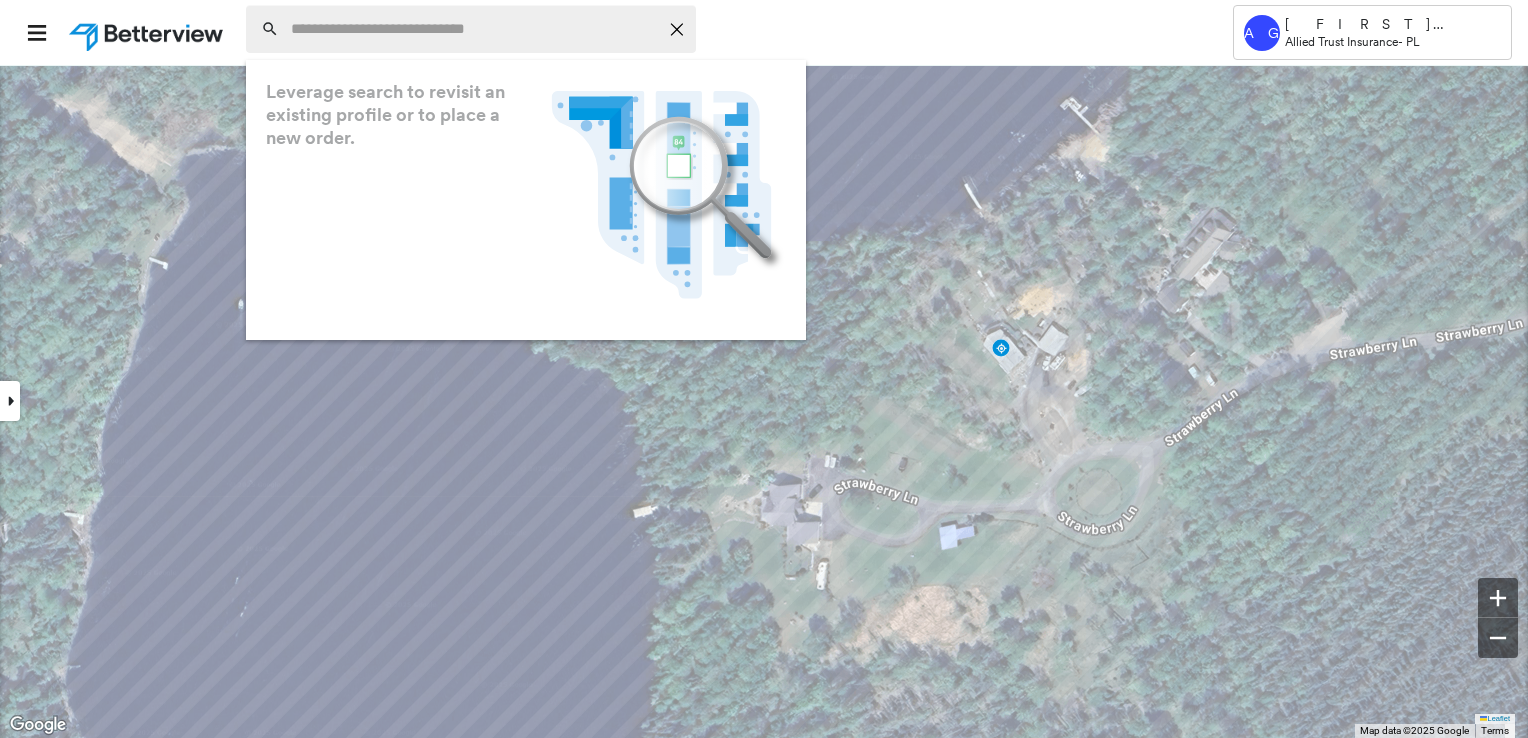 click at bounding box center (474, 29) 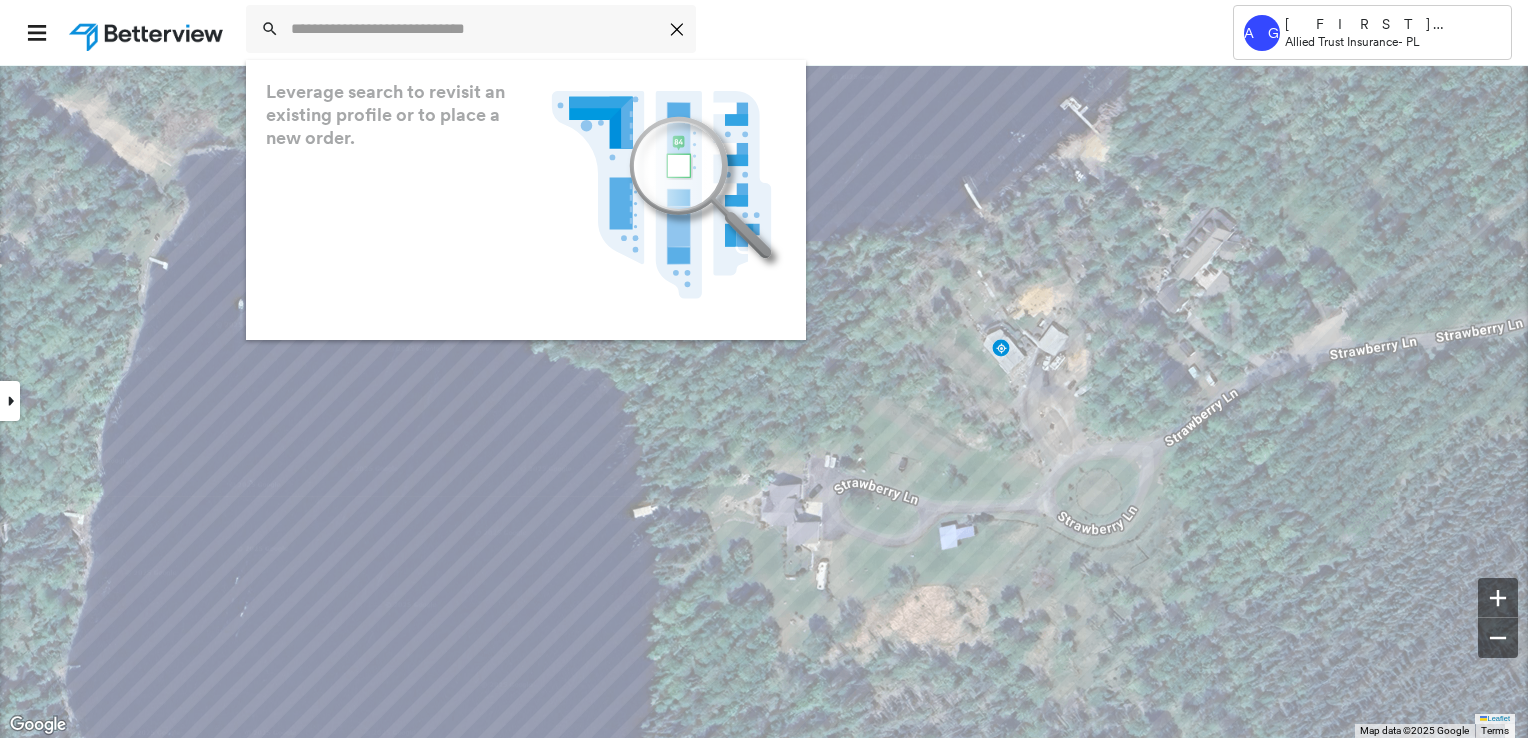 click on ".landscape-no-results-icon_svg__cls-3{fill:#5bafe7}.landscape-no-results-icon_svg__cls-4{fill:#90c5ee}.landscape-no-results-icon_svg__cls-12{fill:#33a4e3}.landscape-no-results-icon_svg__cls-13{fill:#fff}.landscape-no-results-icon_svg__cls-15{opacity:.3;mix-blend-mode:multiply}.landscape-no-results-icon_svg__cls-17{fill:#00a74f}" 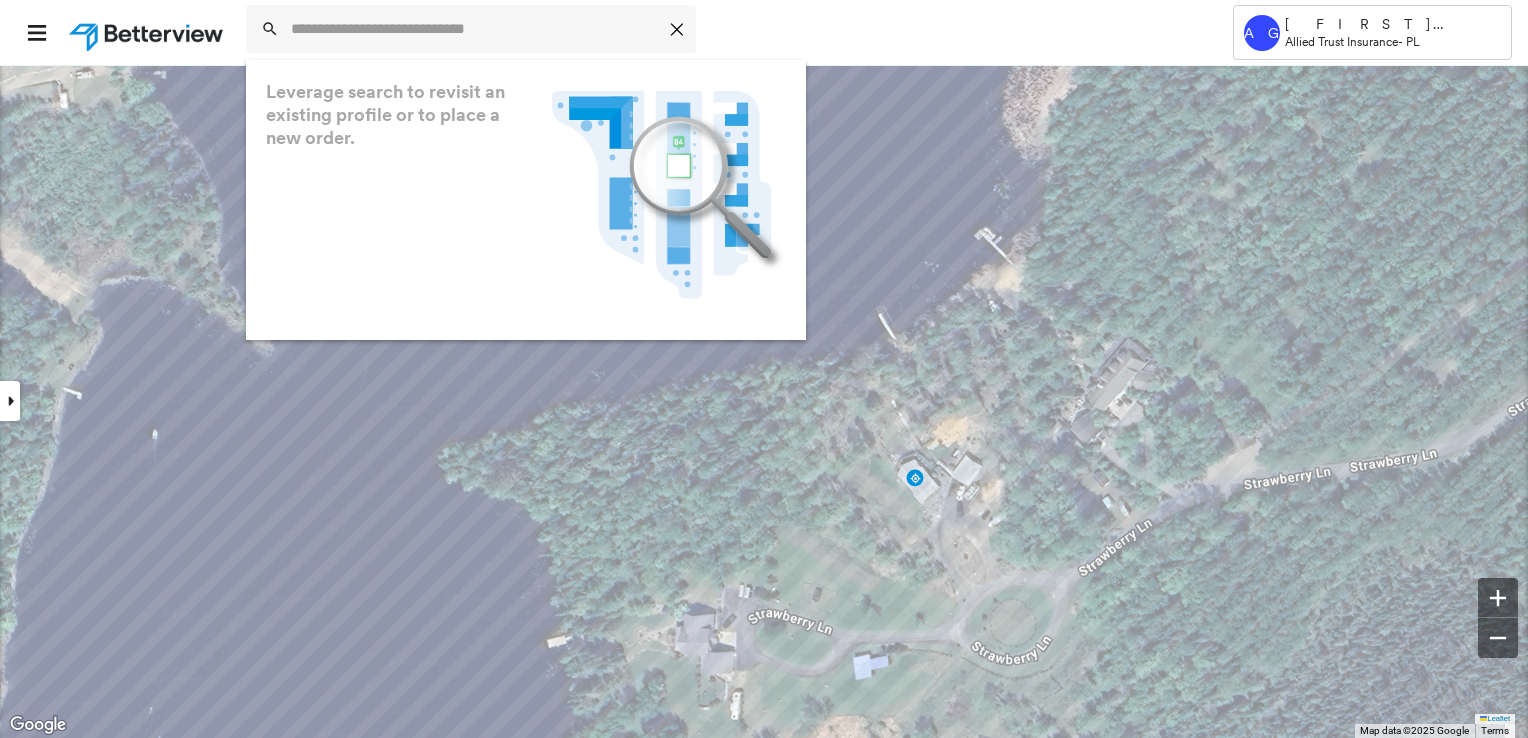 click 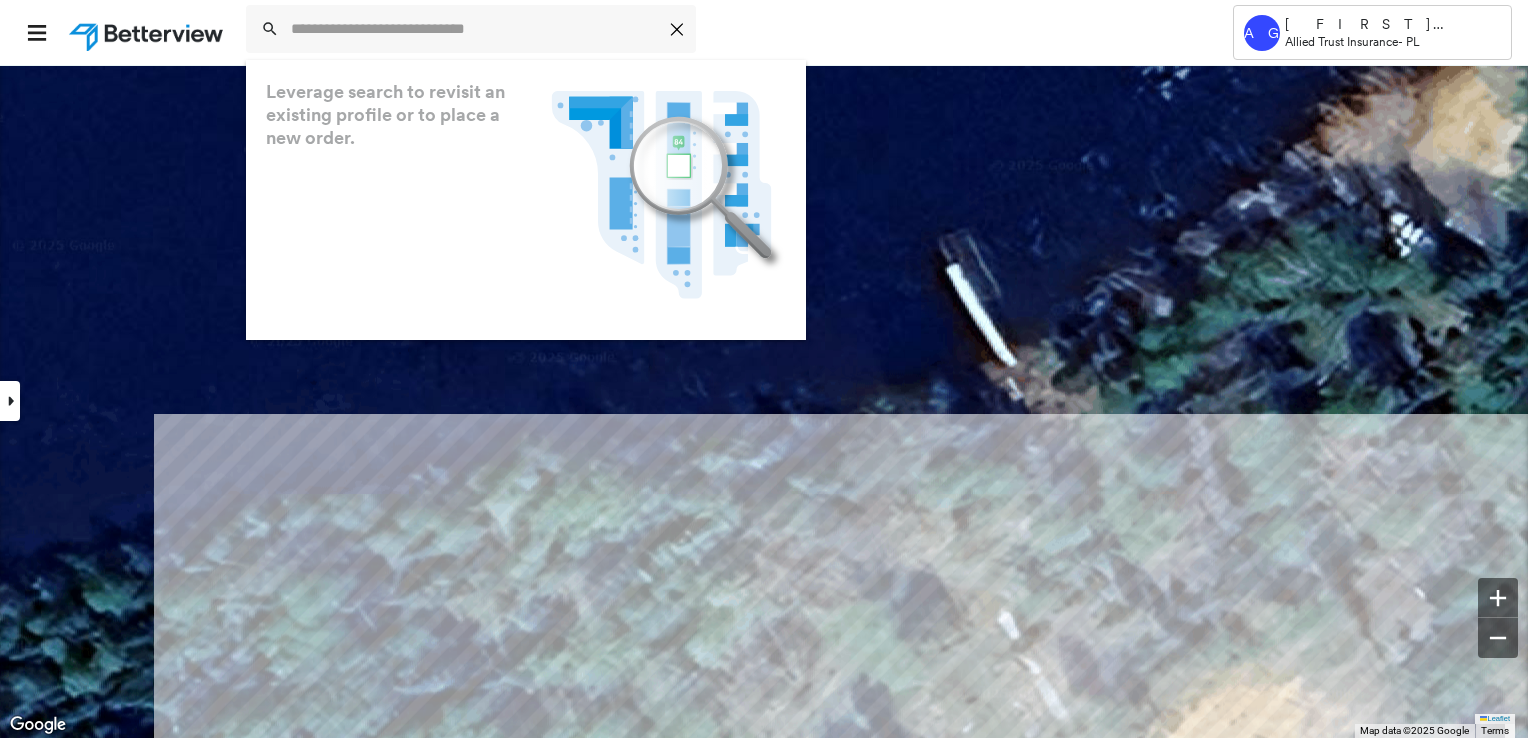click on "**********" at bounding box center [764, 369] 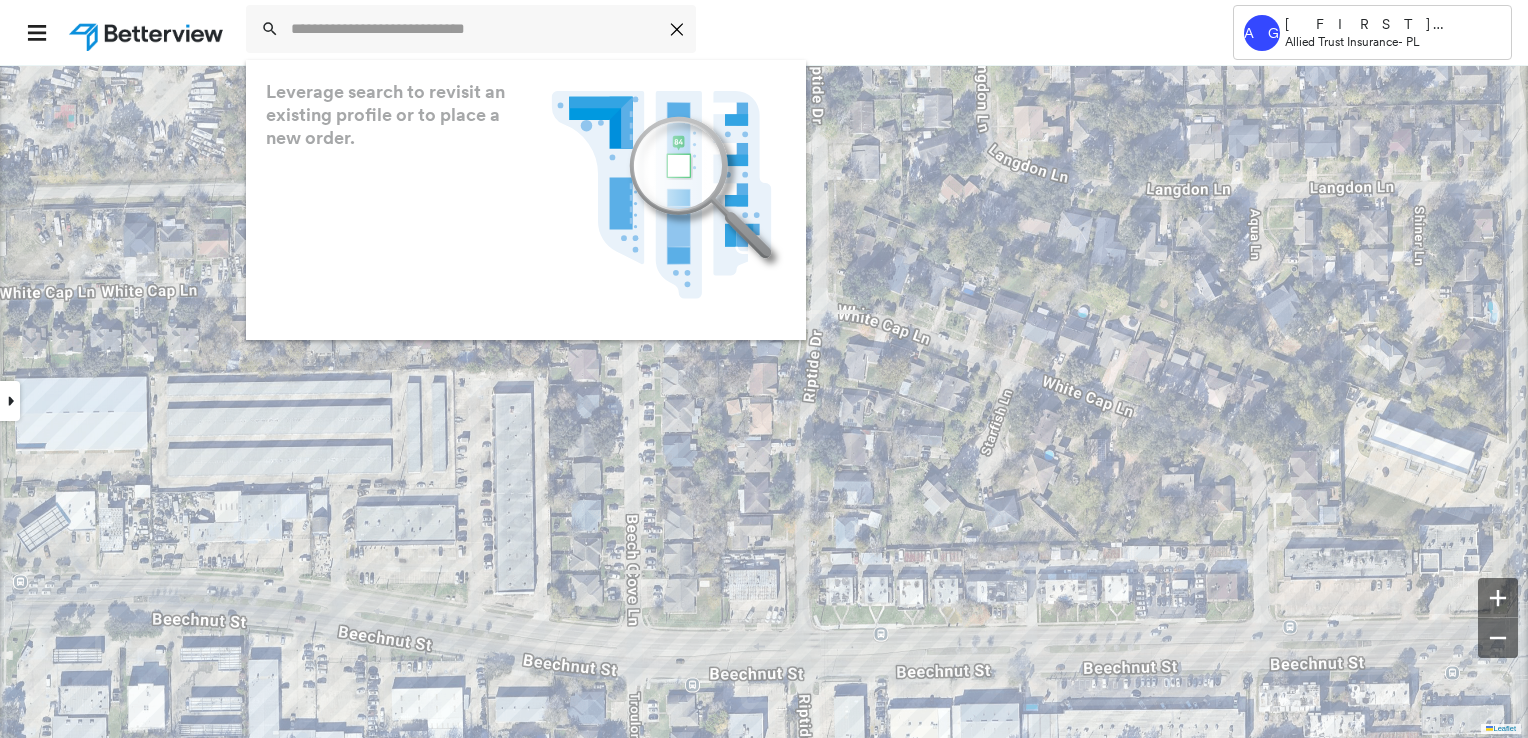 drag, startPoint x: 716, startPoint y: 320, endPoint x: 666, endPoint y: 216, distance: 115.39497 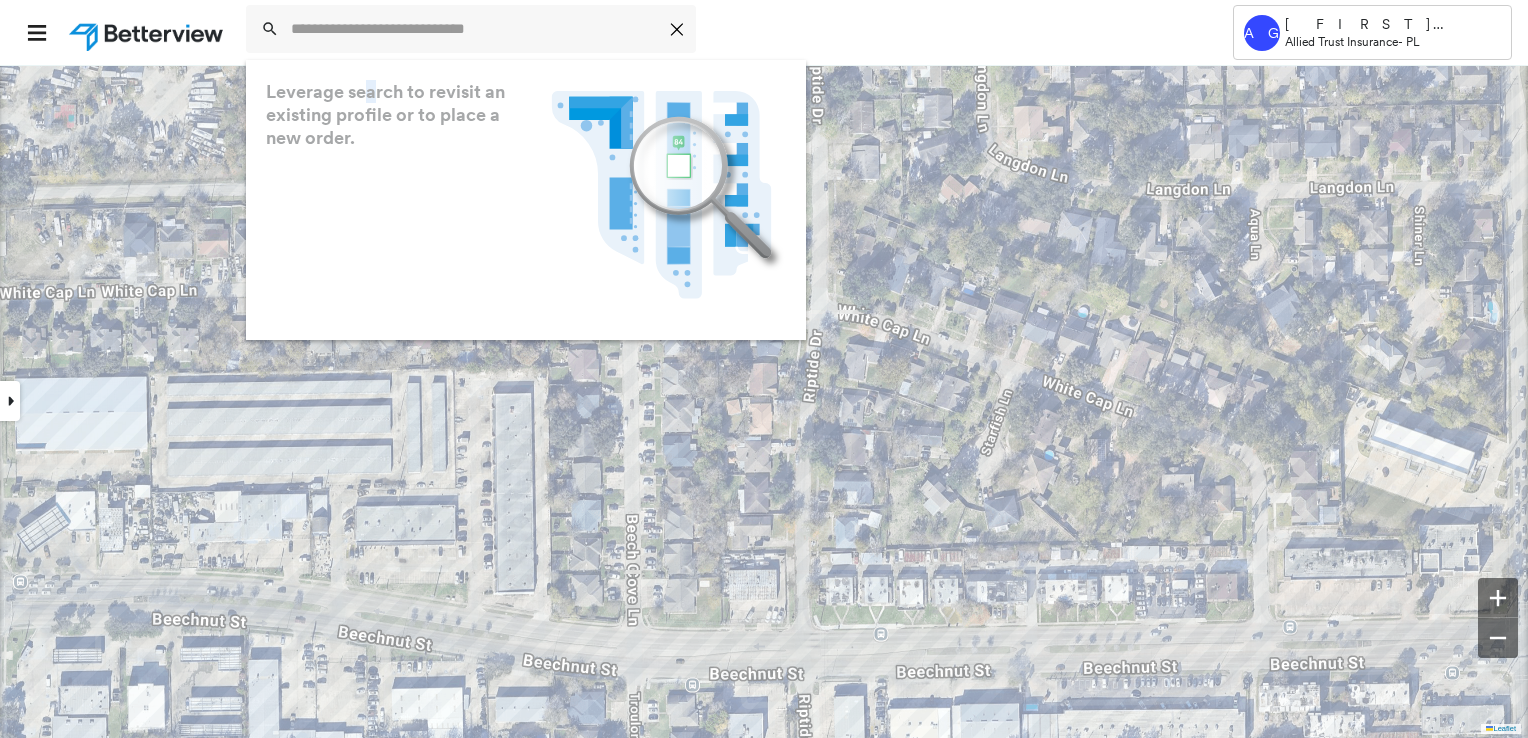 drag, startPoint x: 373, startPoint y: 67, endPoint x: 353, endPoint y: 63, distance: 20.396078 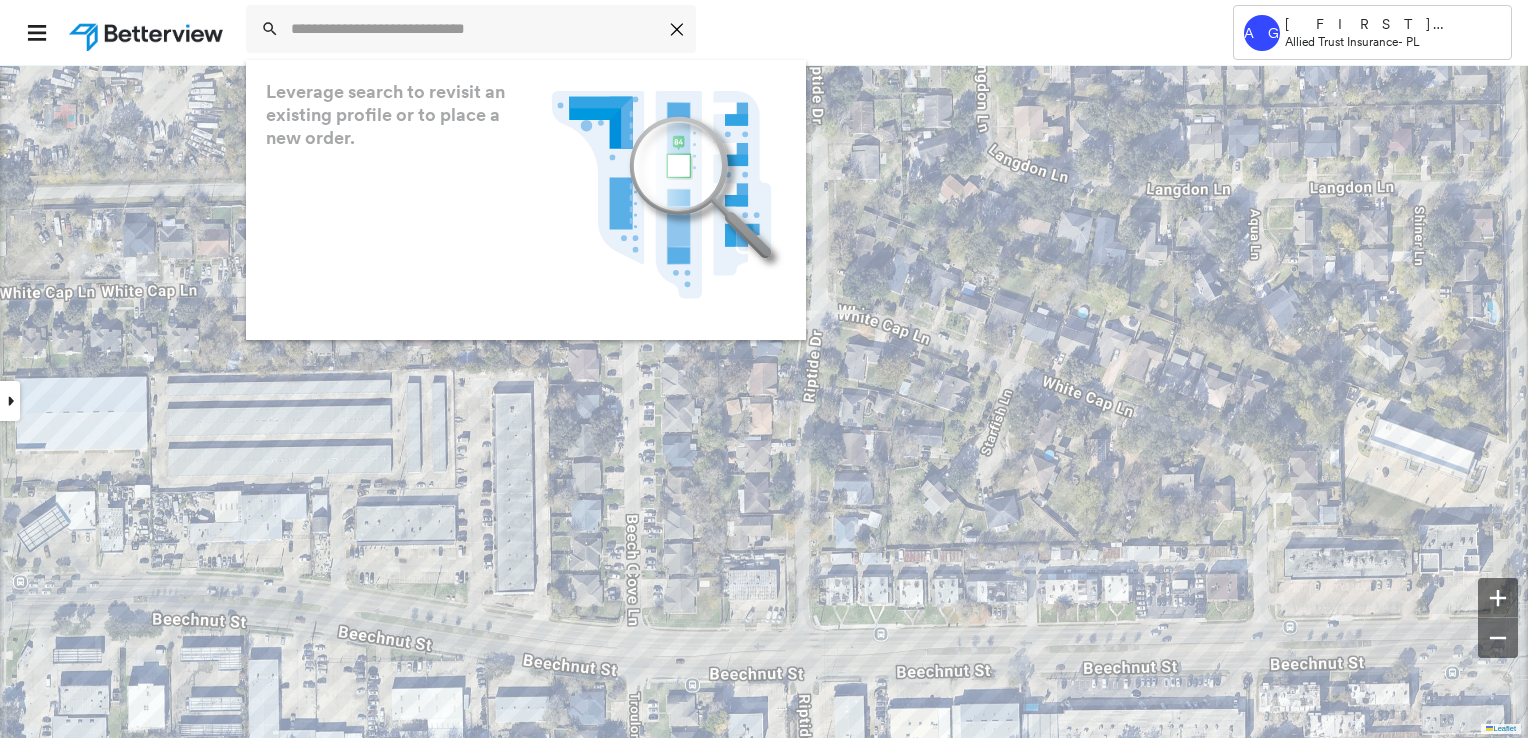 drag, startPoint x: 353, startPoint y: 63, endPoint x: 267, endPoint y: 69, distance: 86.209045 